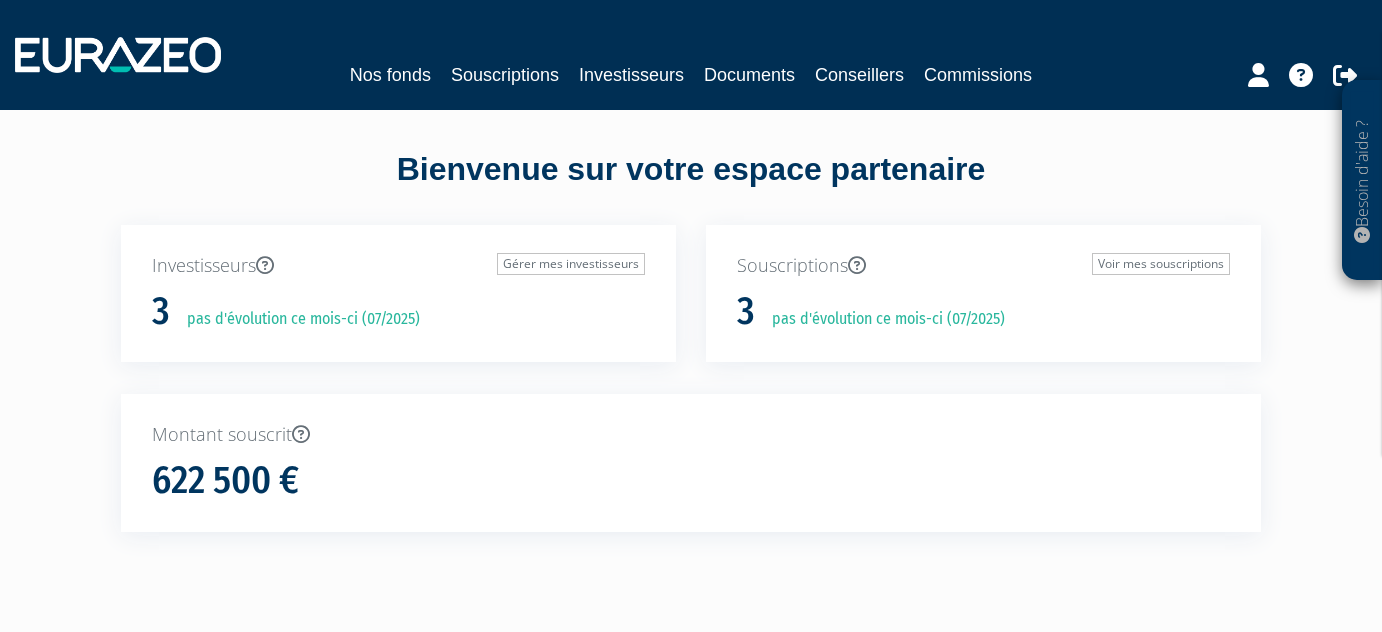 scroll, scrollTop: 0, scrollLeft: 0, axis: both 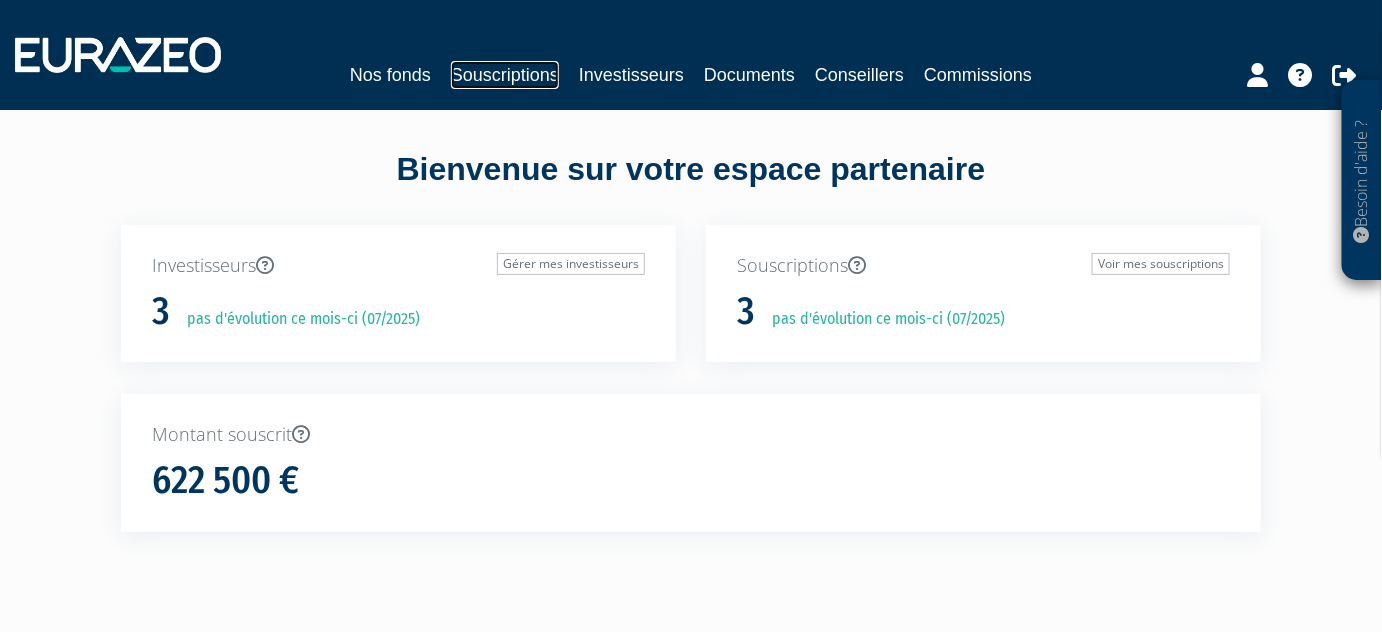 click on "Souscriptions" at bounding box center [505, 75] 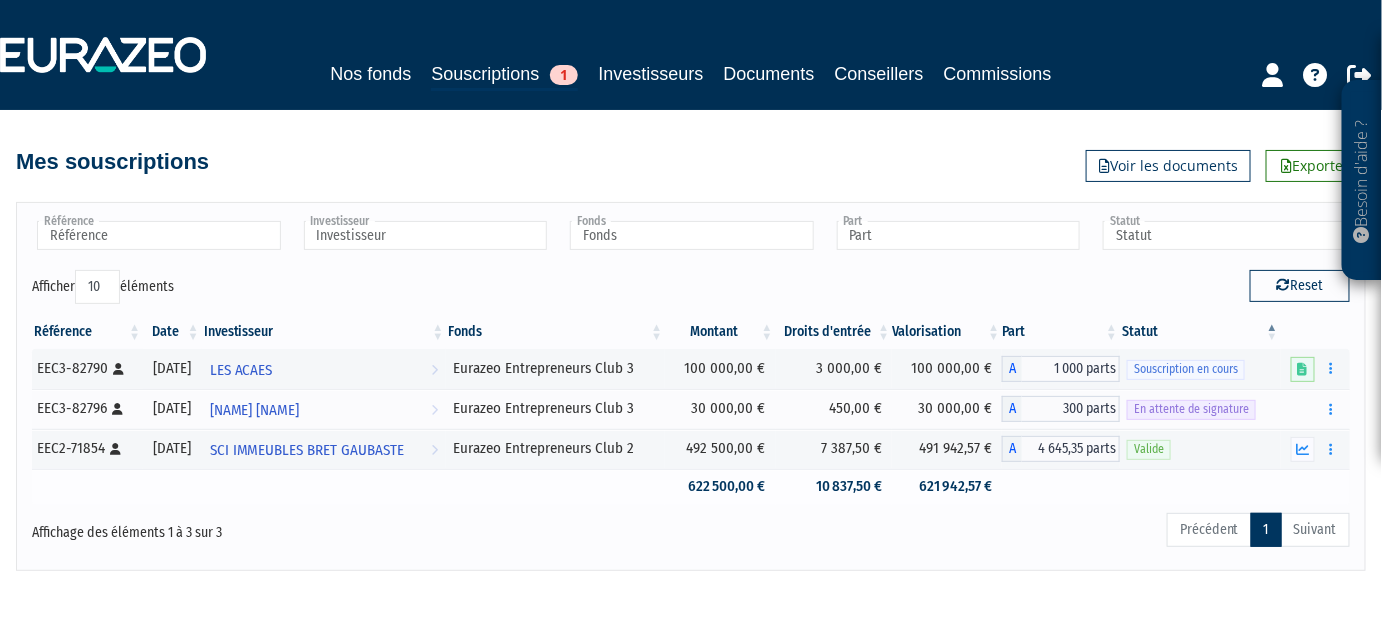 scroll, scrollTop: 34, scrollLeft: 0, axis: vertical 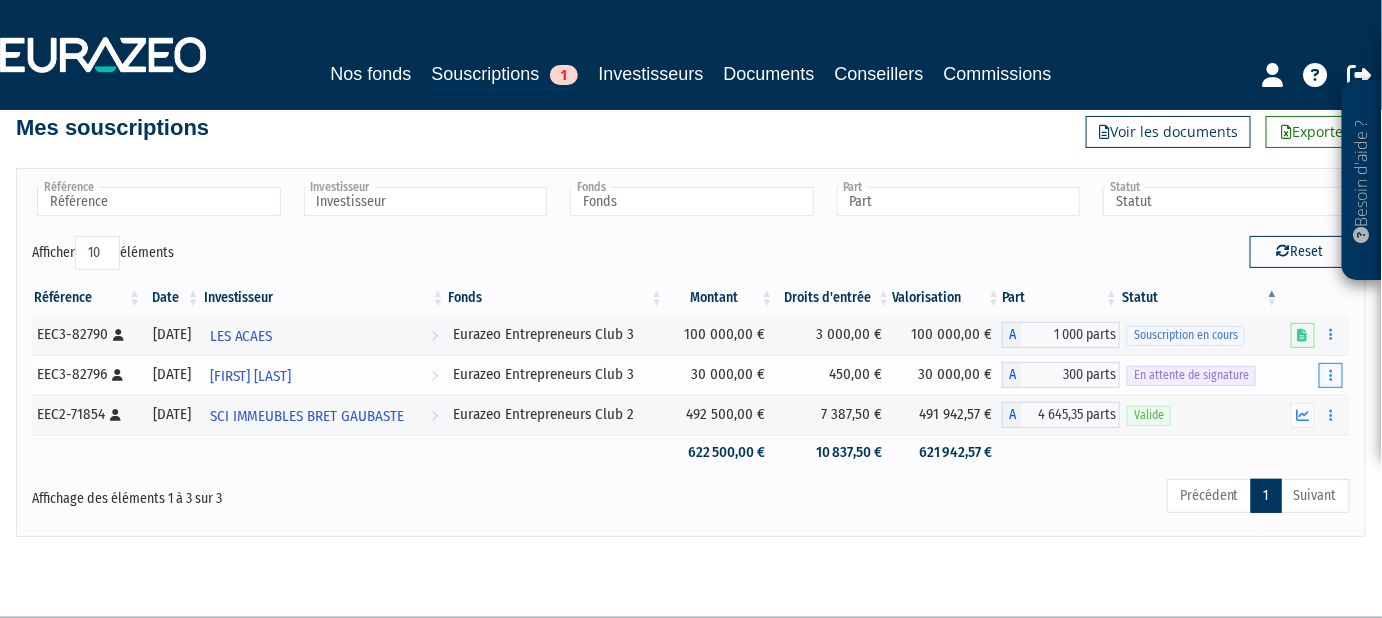click at bounding box center [1331, 375] 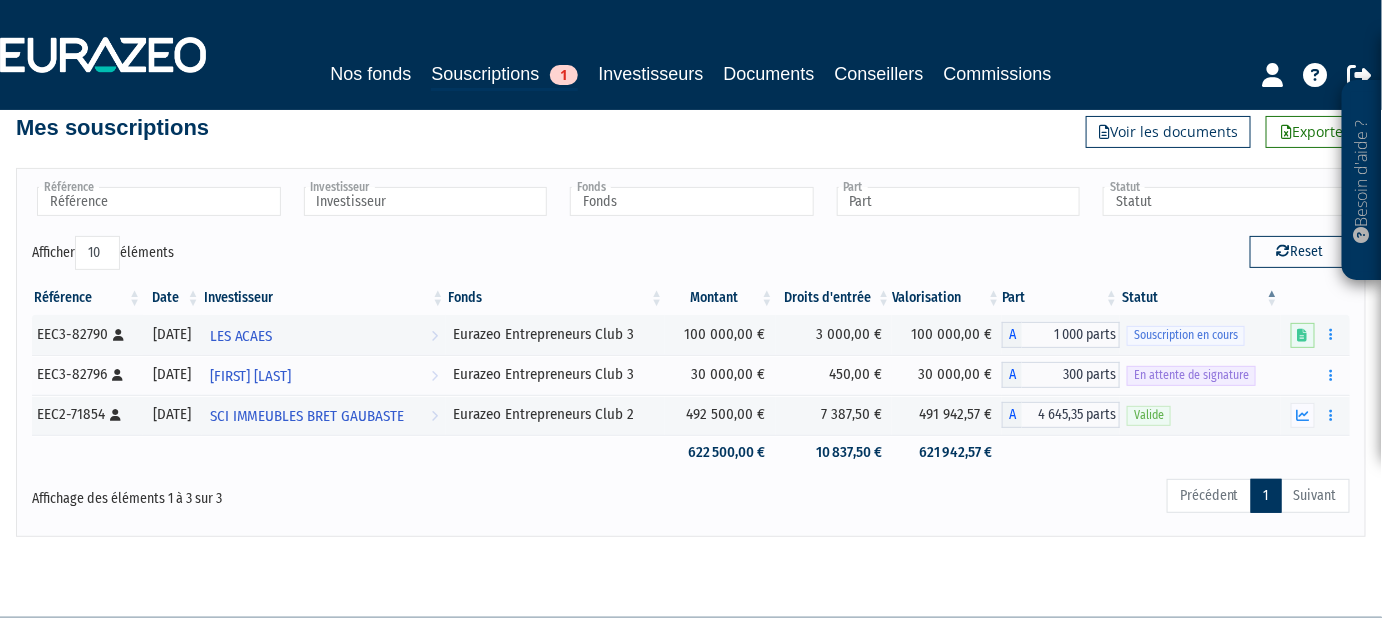 click on "Précédent 1 Suivant" at bounding box center (972, 499) 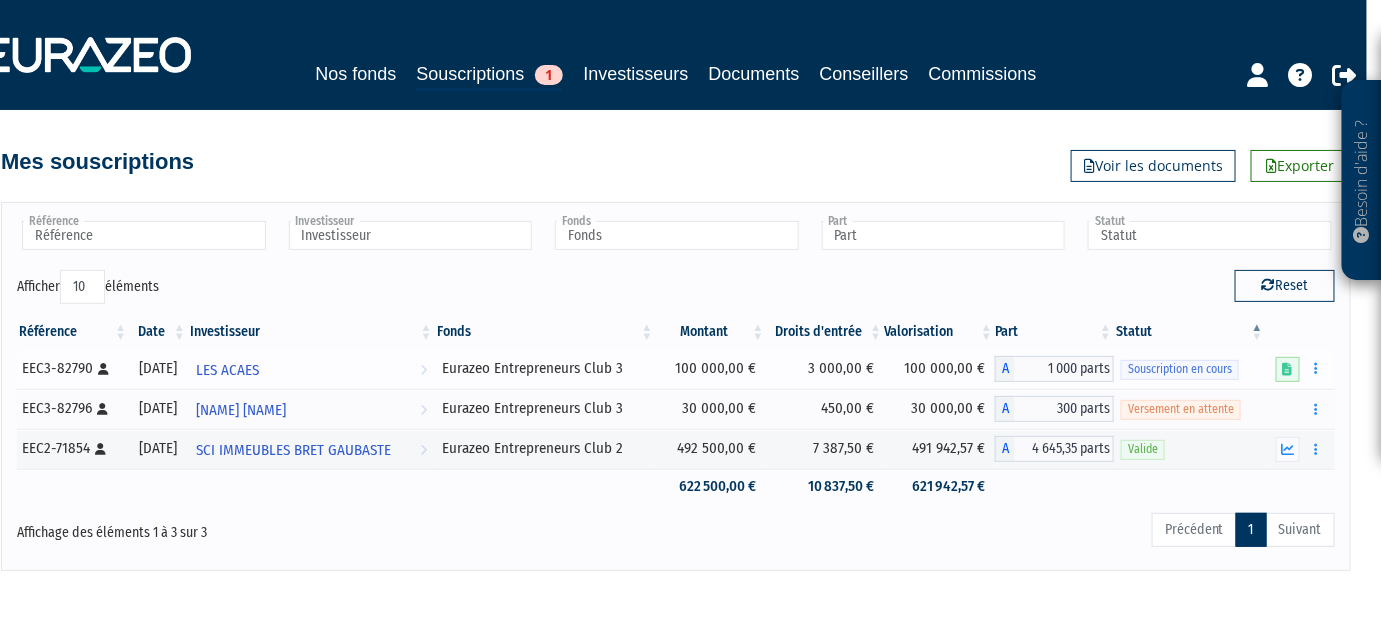 scroll, scrollTop: 0, scrollLeft: 0, axis: both 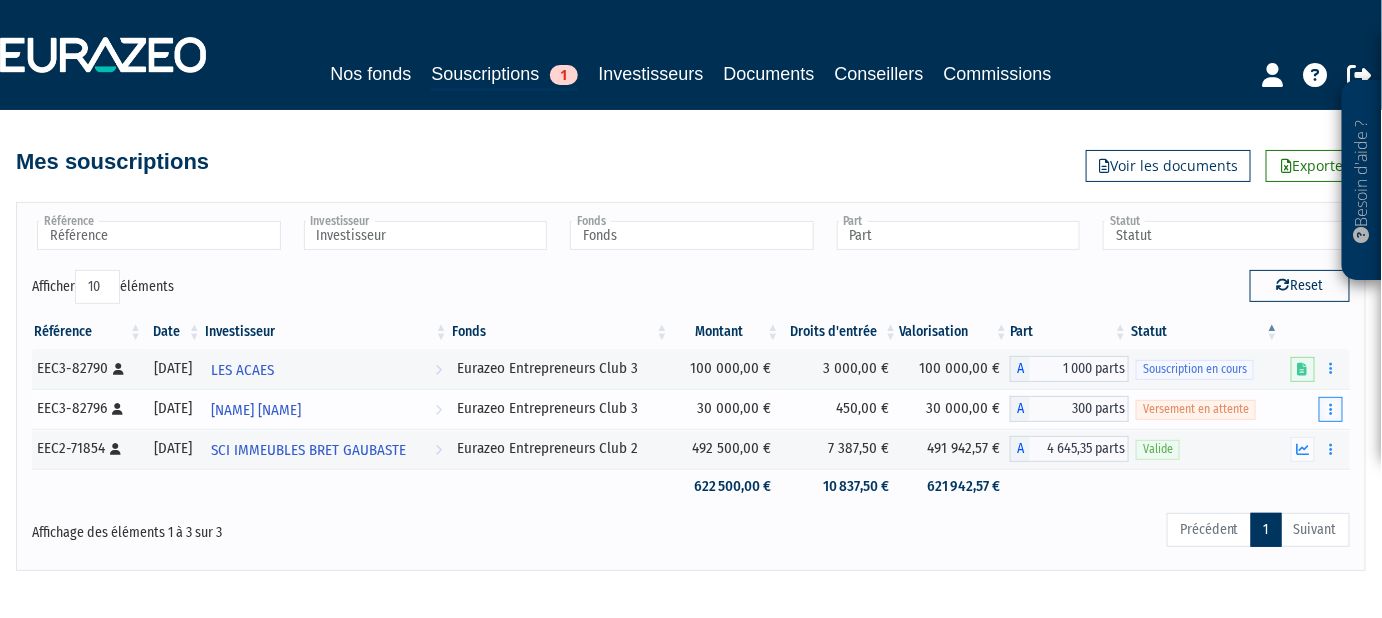 click at bounding box center [1330, 409] 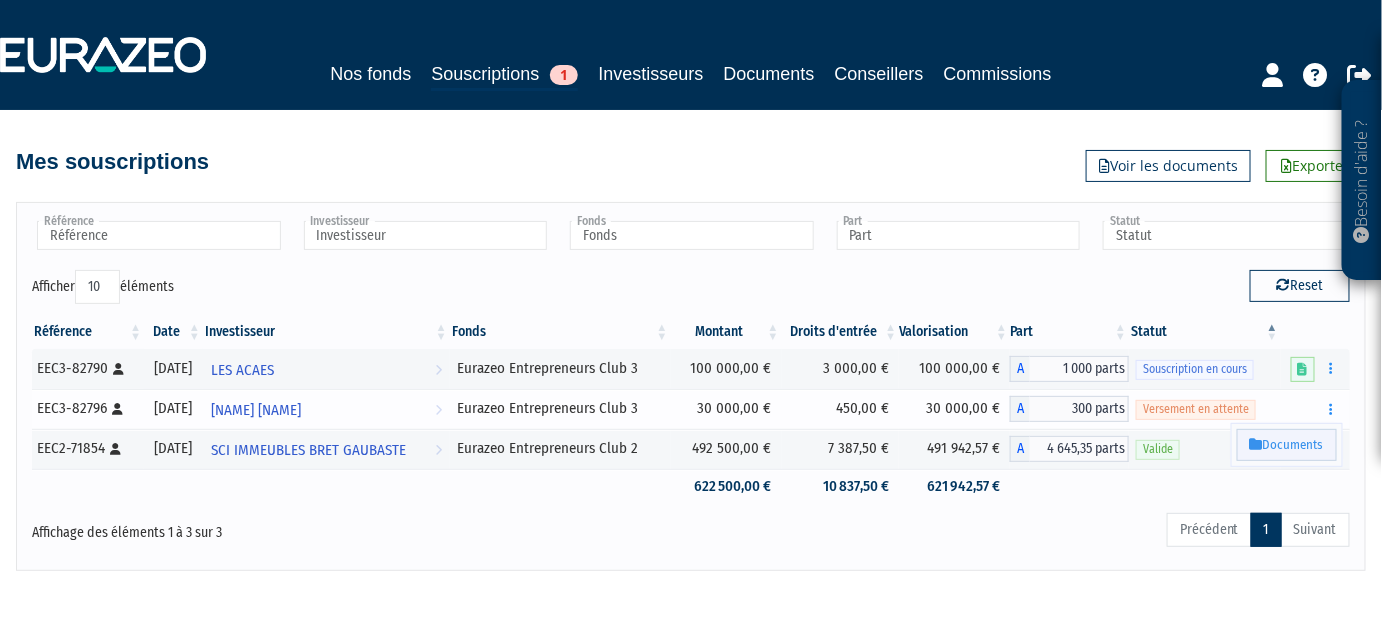 click on "Documents" at bounding box center (1287, 445) 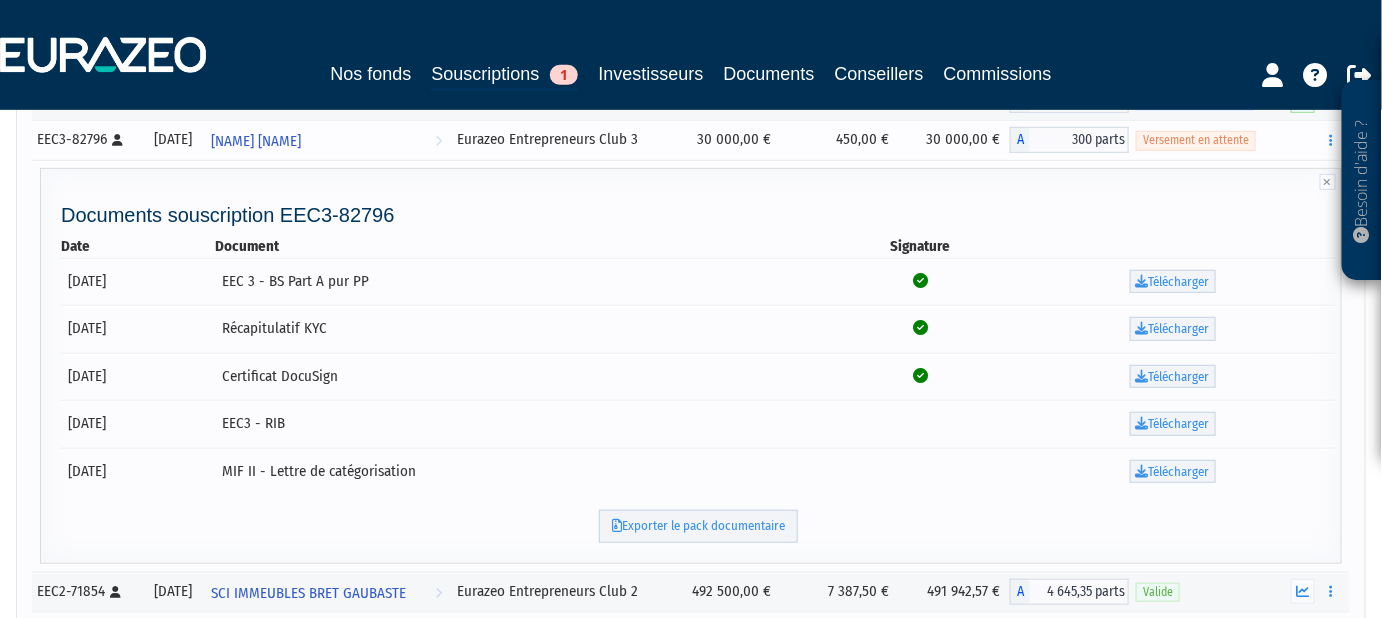 scroll, scrollTop: 269, scrollLeft: 0, axis: vertical 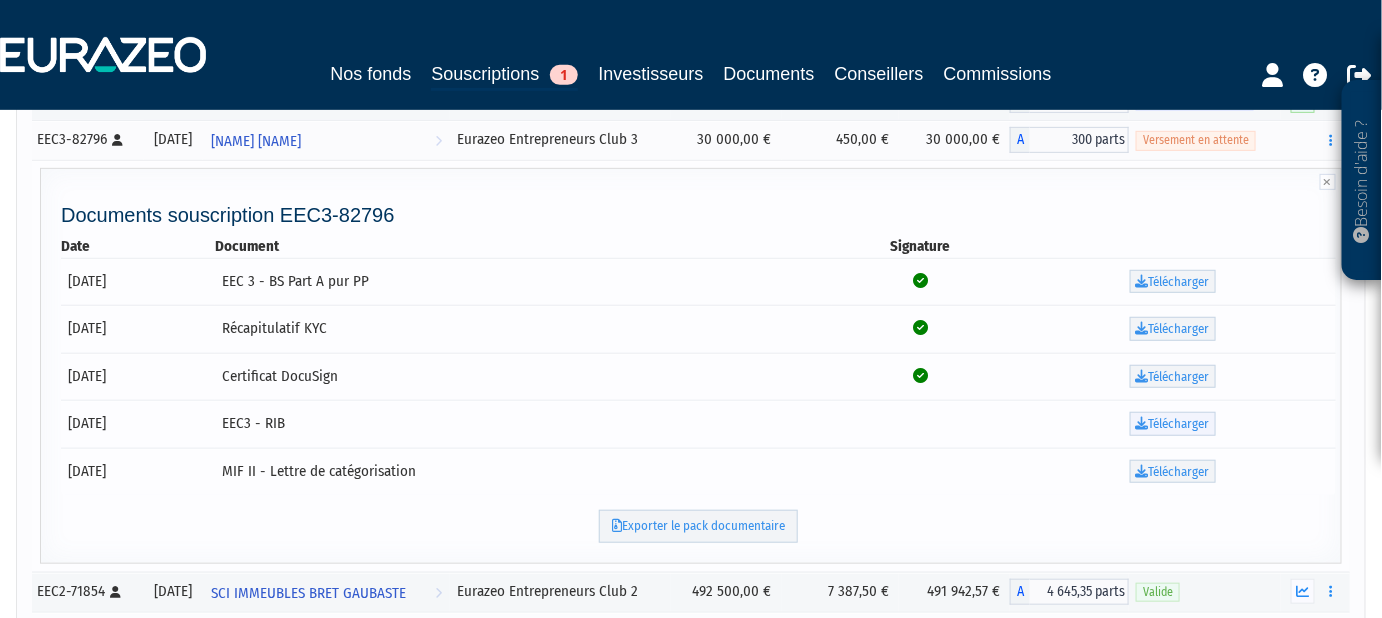 click on "Télécharger" at bounding box center [1173, 424] 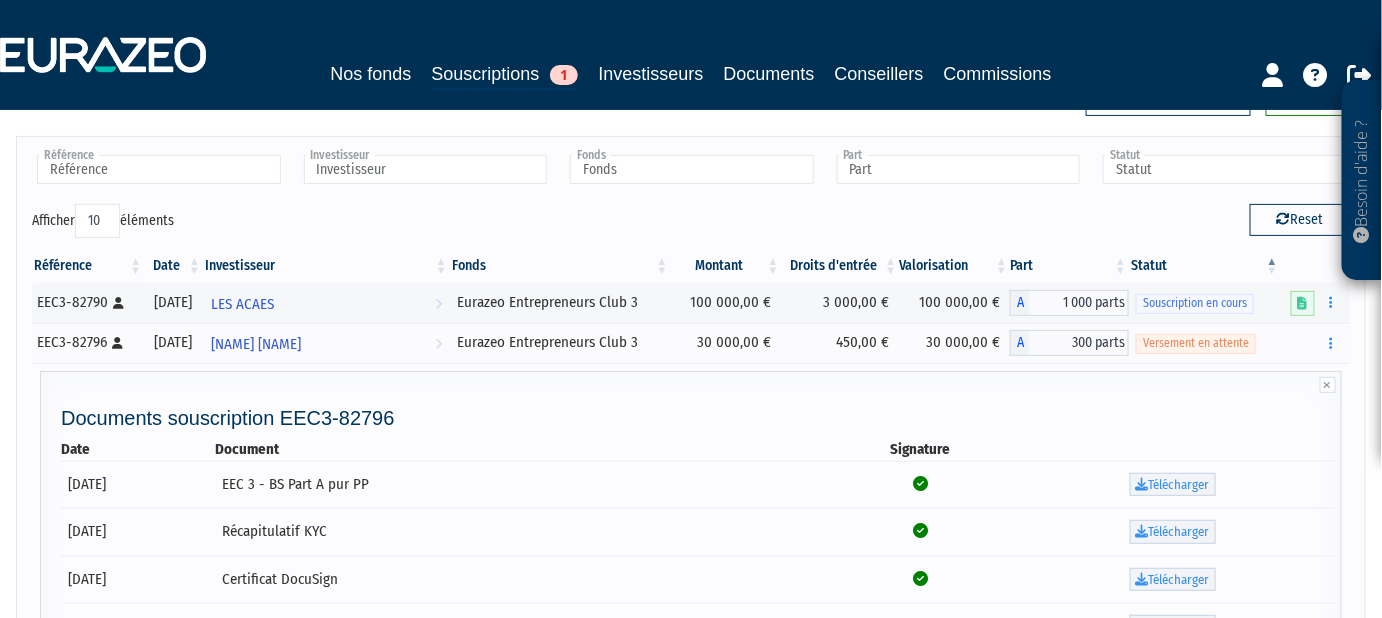 scroll, scrollTop: 65, scrollLeft: 0, axis: vertical 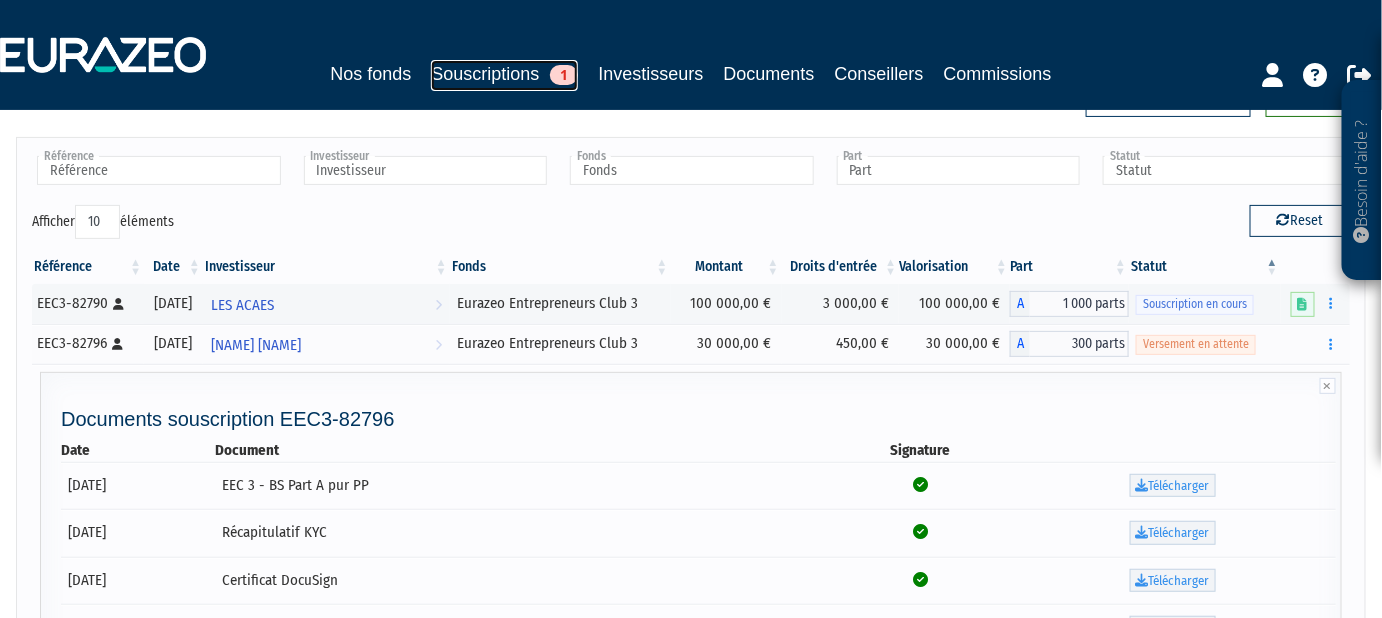 click on "Souscriptions  1" at bounding box center [504, 75] 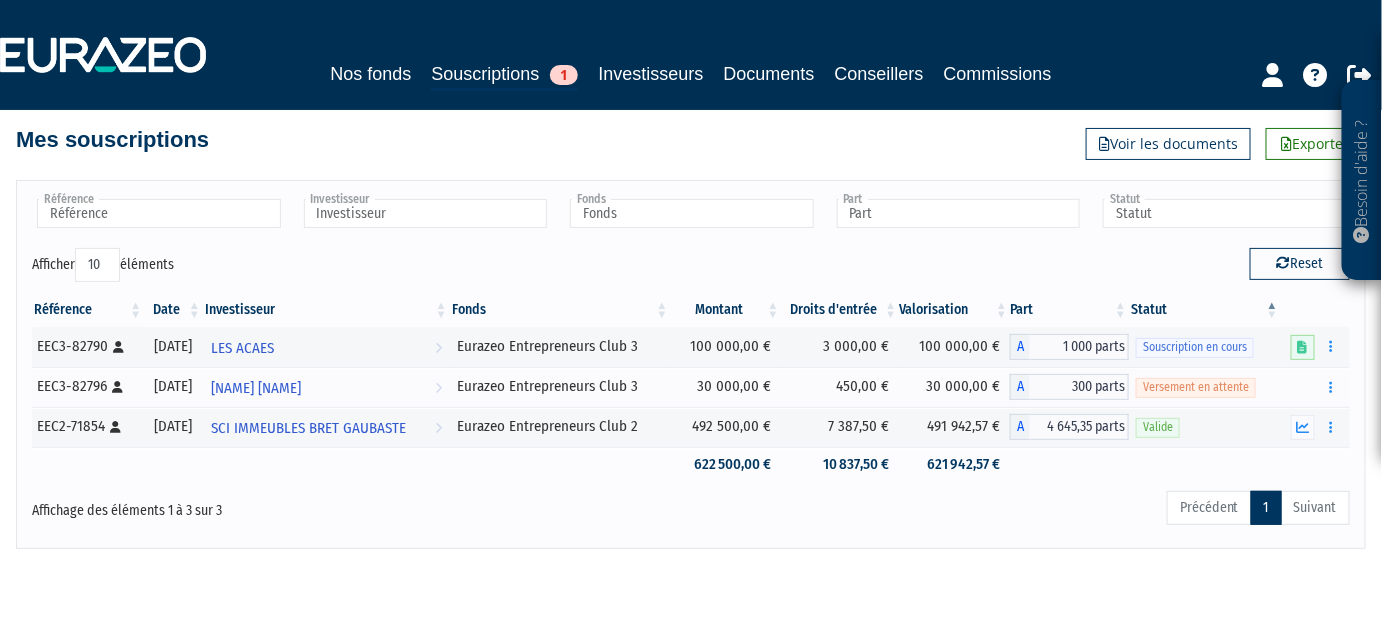 scroll, scrollTop: 0, scrollLeft: 0, axis: both 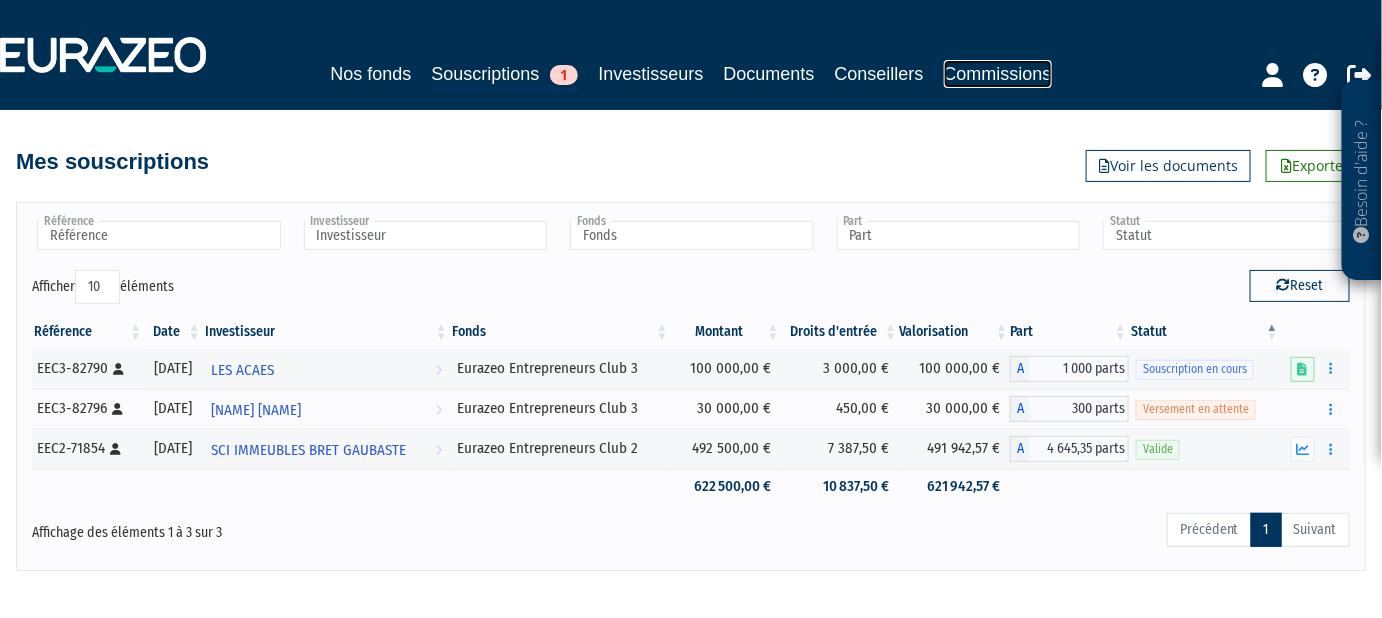 click on "Commissions" at bounding box center [998, 74] 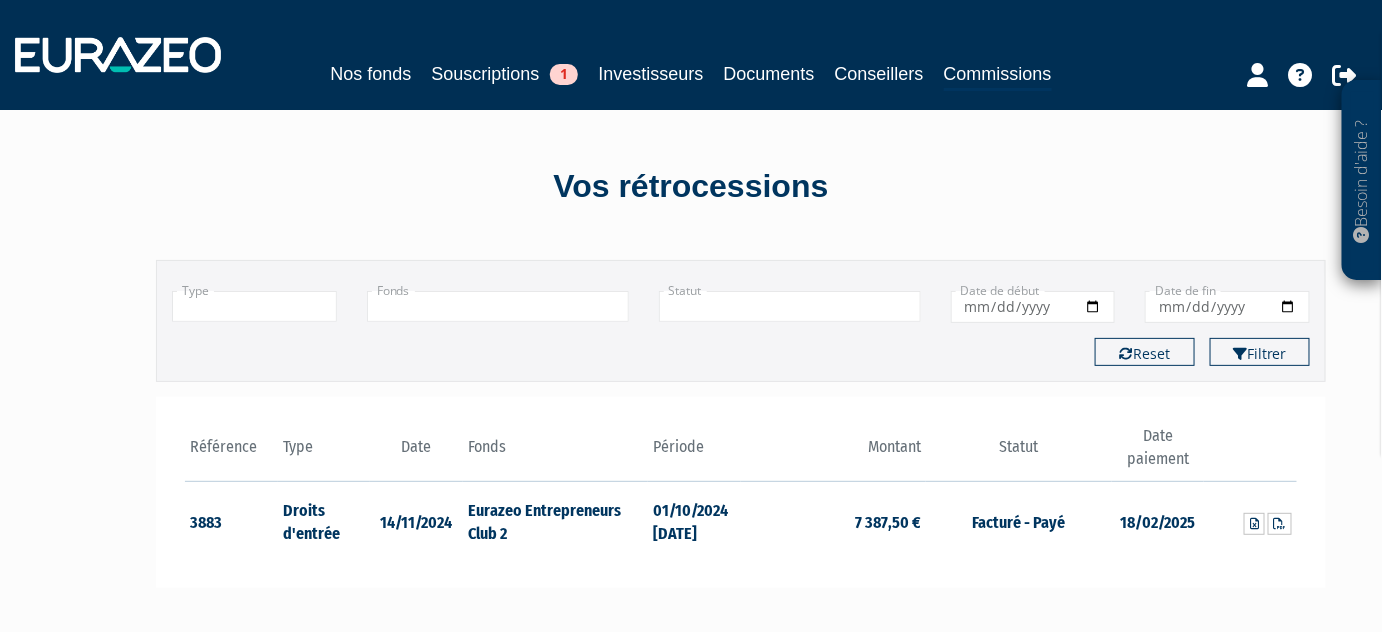 scroll, scrollTop: 21, scrollLeft: 0, axis: vertical 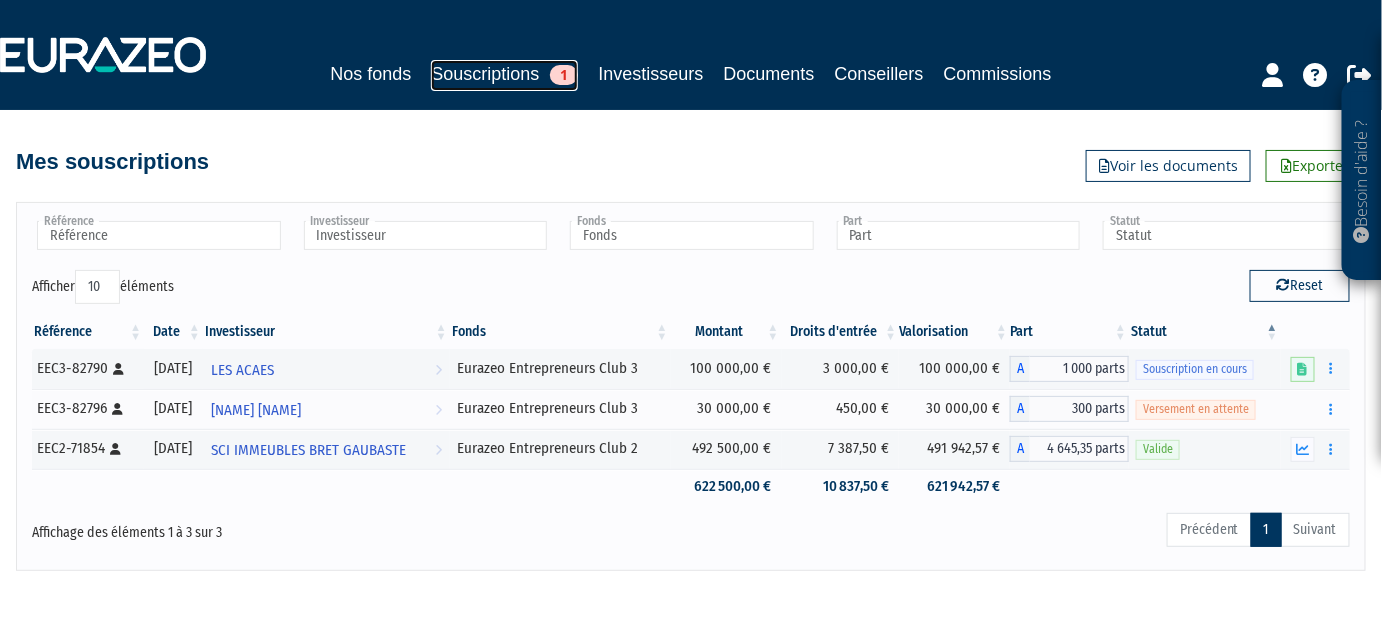 click on "1" at bounding box center (564, 75) 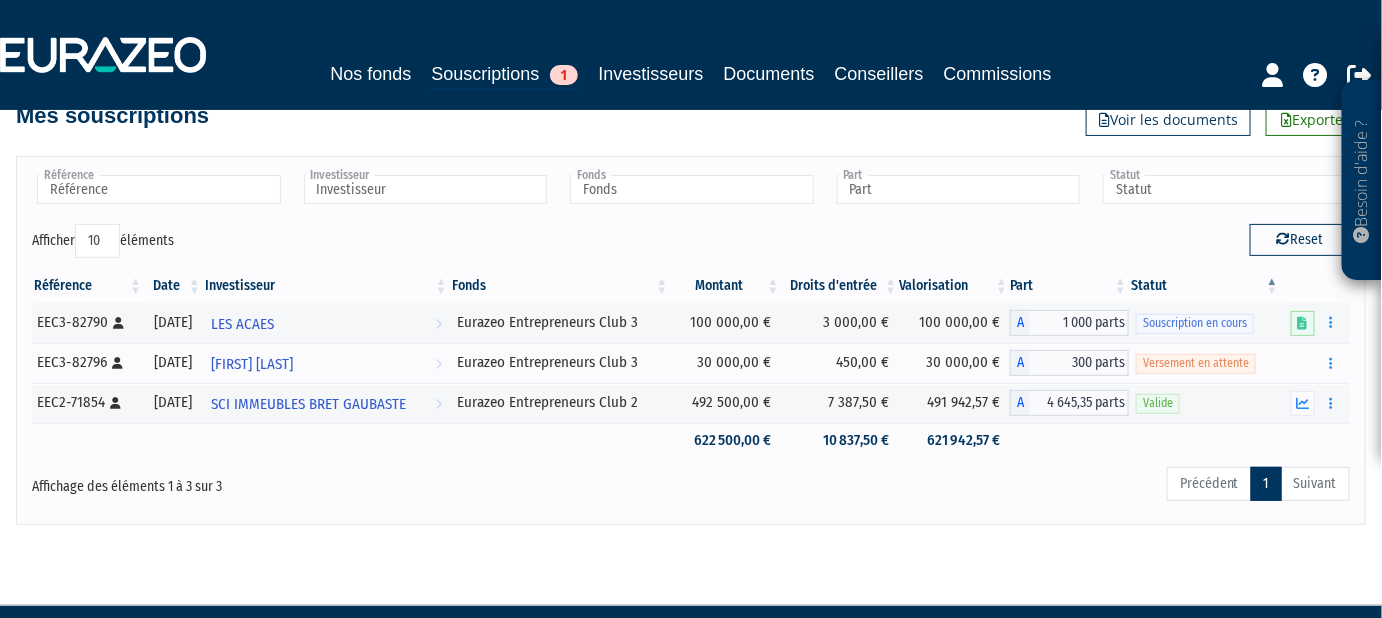 scroll, scrollTop: 0, scrollLeft: 0, axis: both 